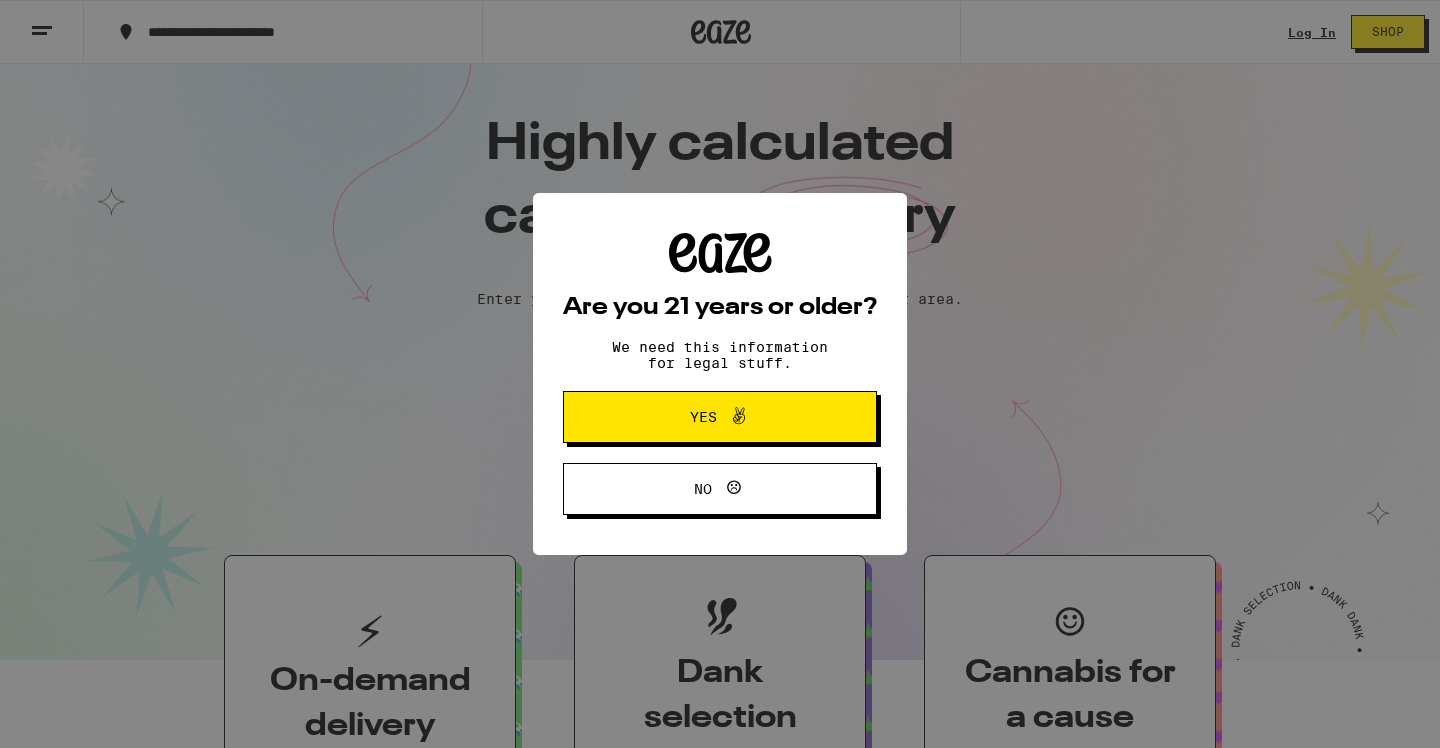scroll, scrollTop: 0, scrollLeft: 0, axis: both 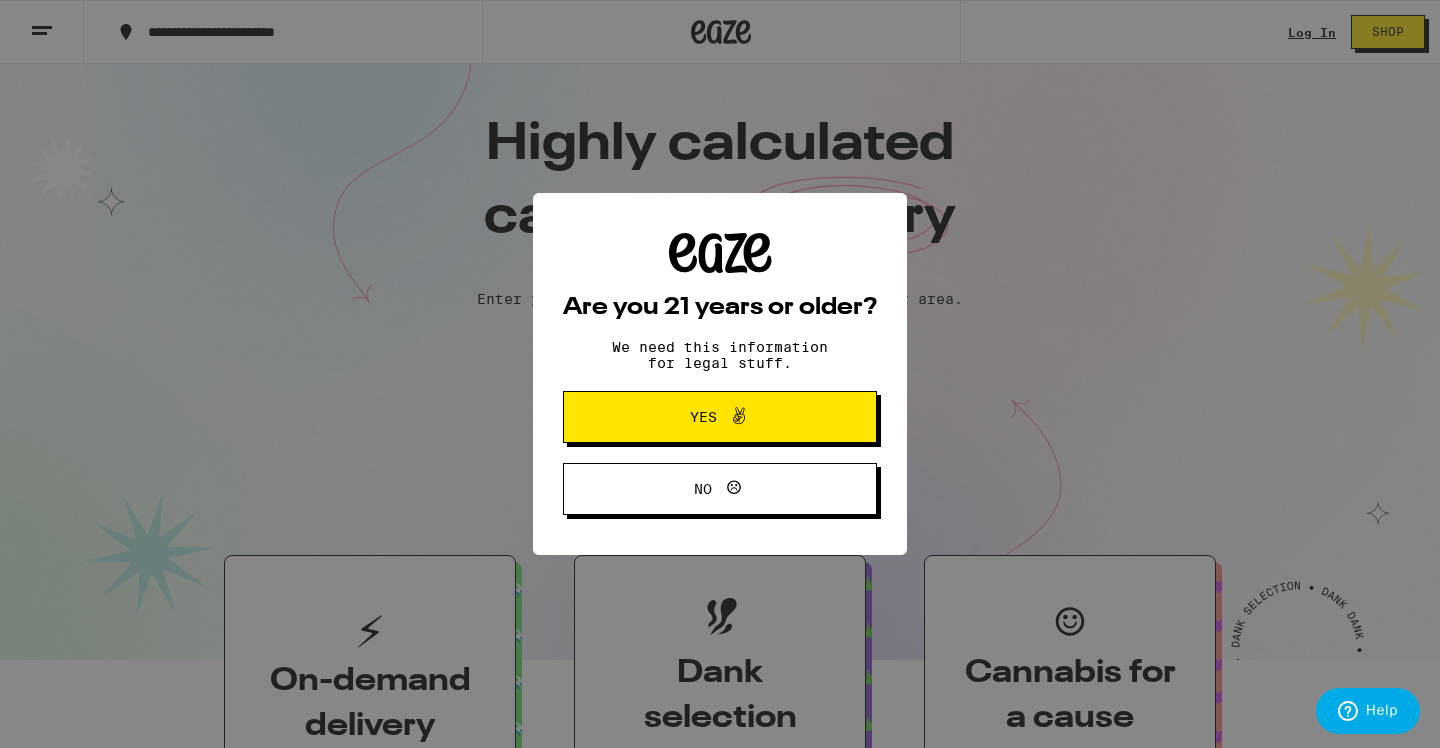 click on "Yes" at bounding box center [720, 417] 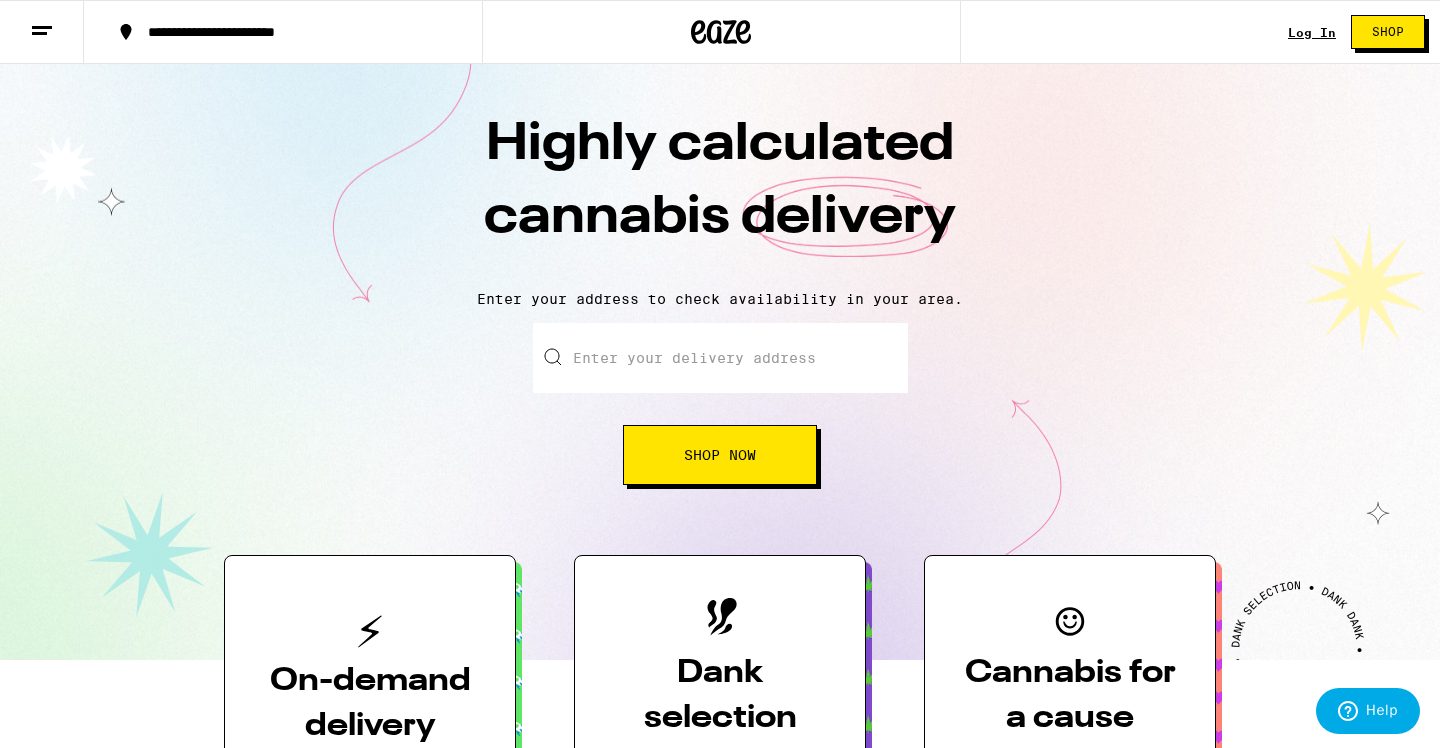 scroll, scrollTop: 0, scrollLeft: 0, axis: both 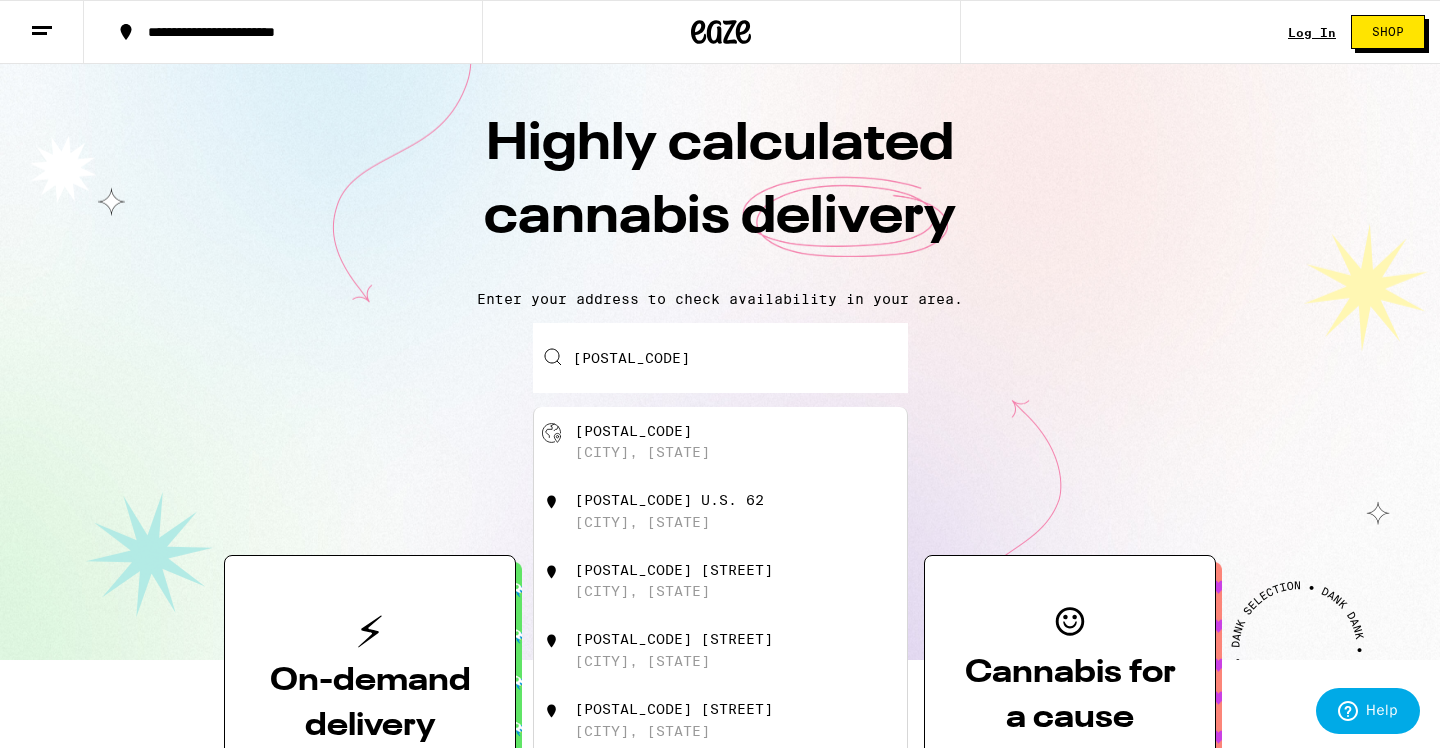 click on "[POSTAL_CODE] [CITY], [STATE]" at bounding box center (720, 442) 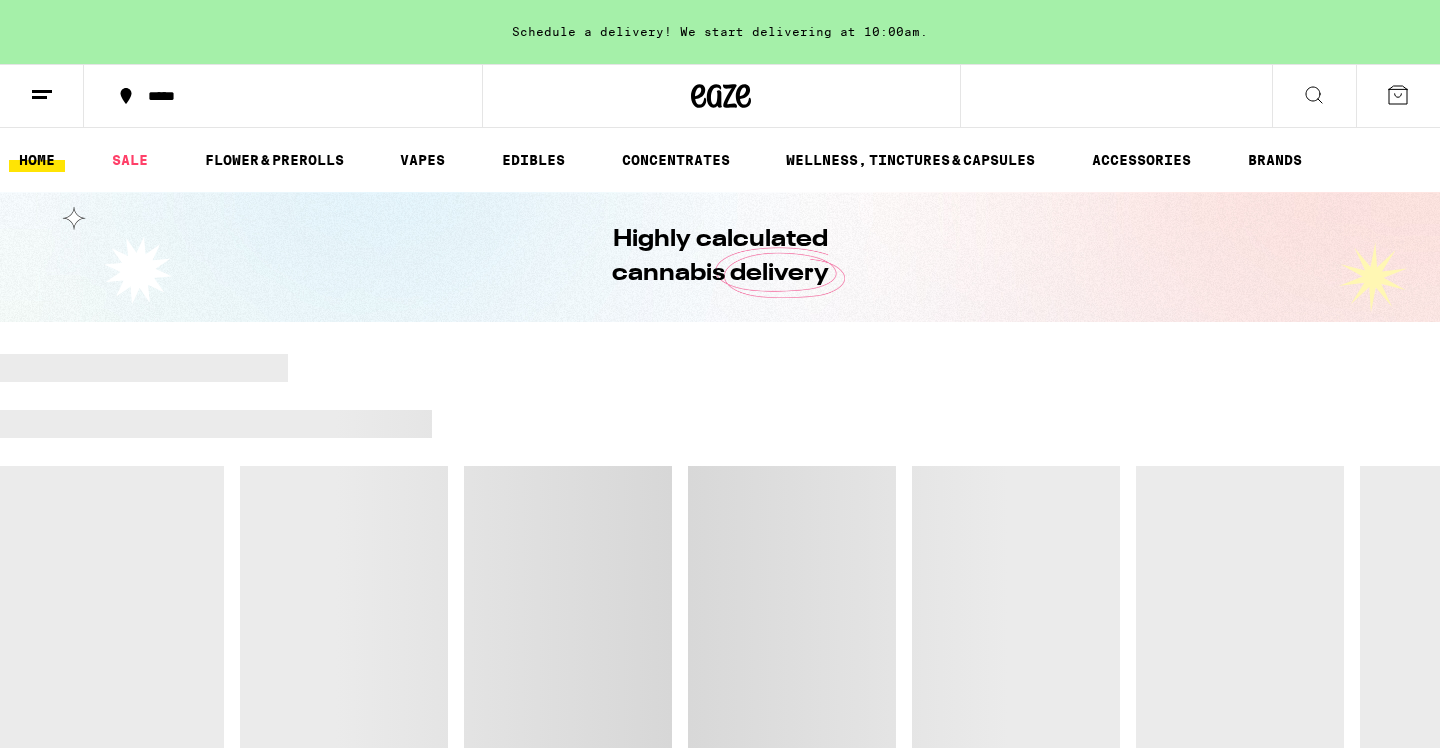 scroll, scrollTop: 0, scrollLeft: 0, axis: both 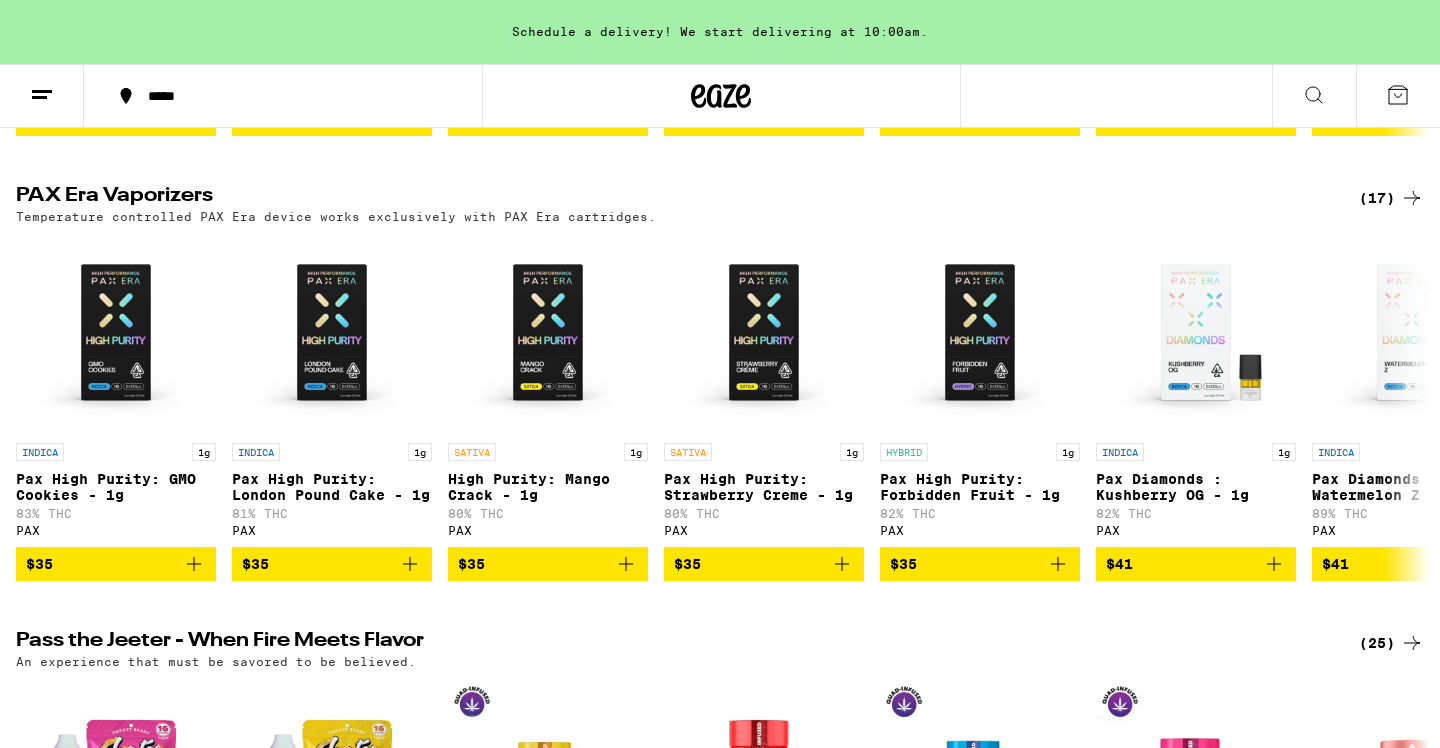 click on "(17)" at bounding box center (1391, 198) 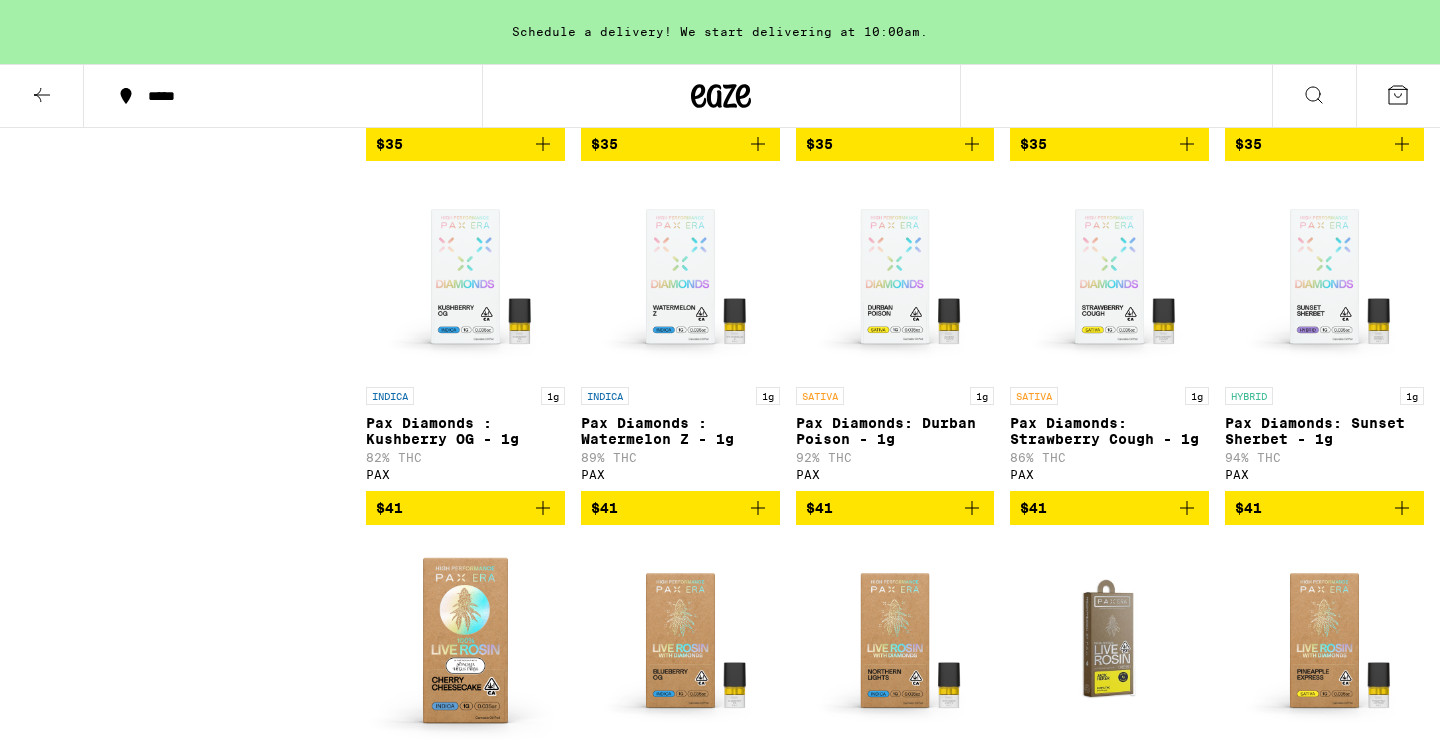 scroll, scrollTop: 520, scrollLeft: 0, axis: vertical 